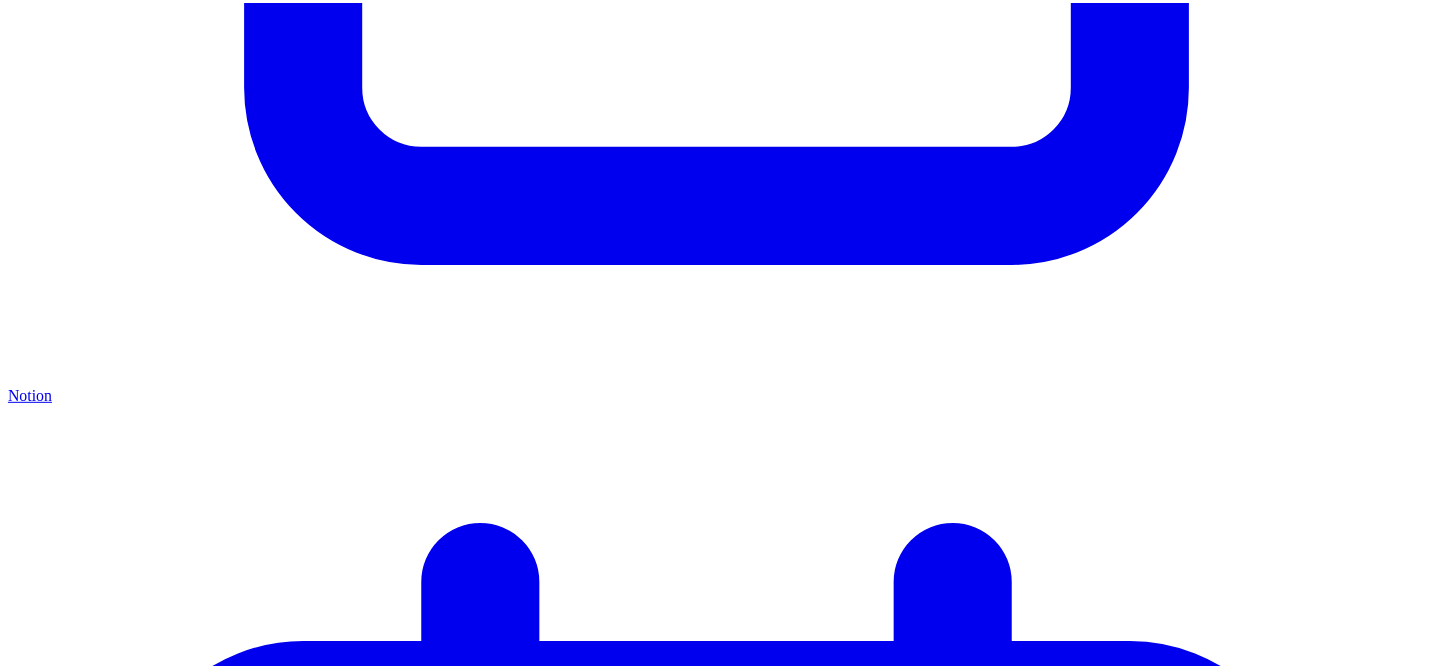 scroll, scrollTop: 3113, scrollLeft: 0, axis: vertical 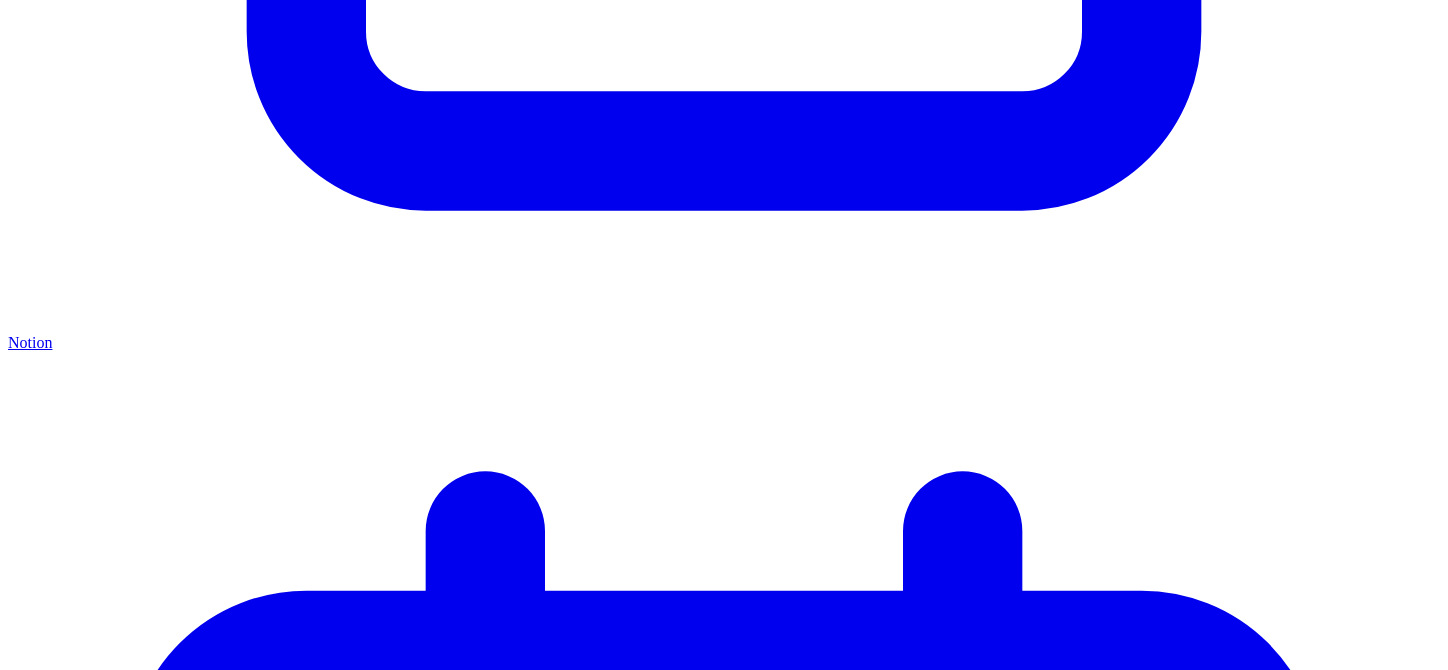drag, startPoint x: 392, startPoint y: 209, endPoint x: 231, endPoint y: 208, distance: 161.00311 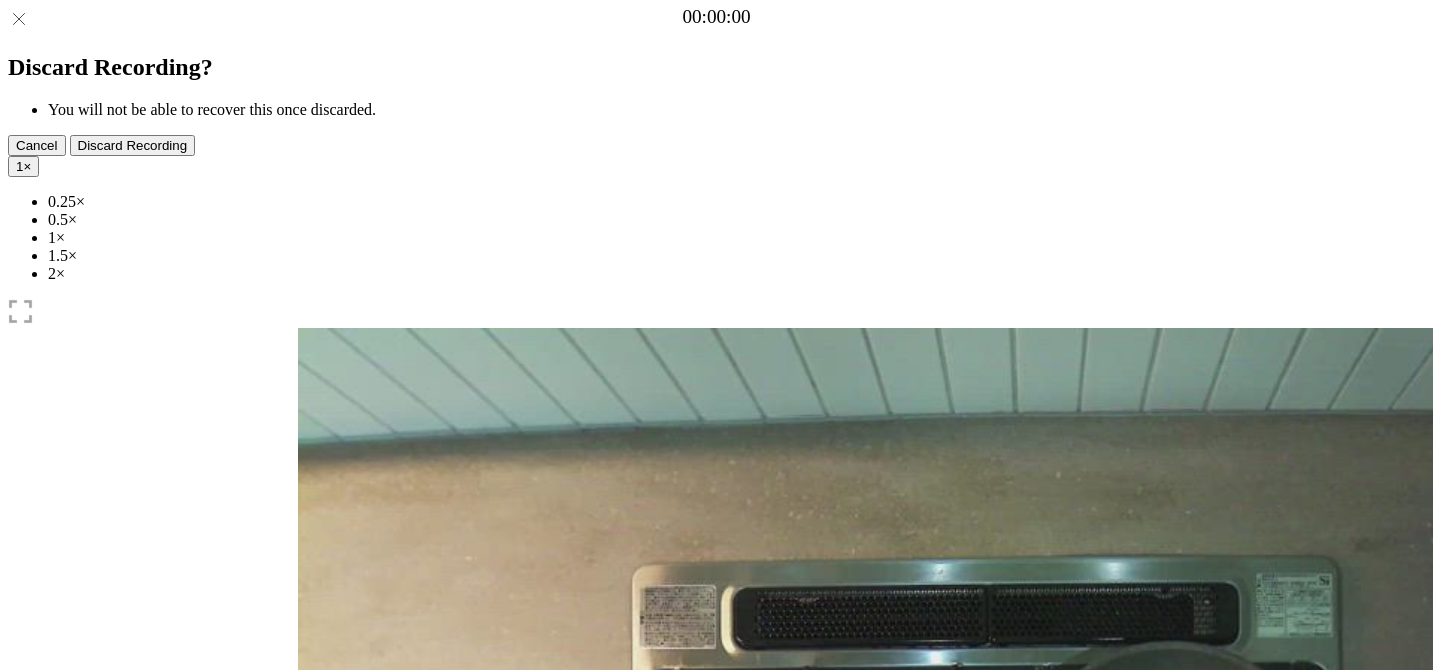 scroll, scrollTop: 0, scrollLeft: 0, axis: both 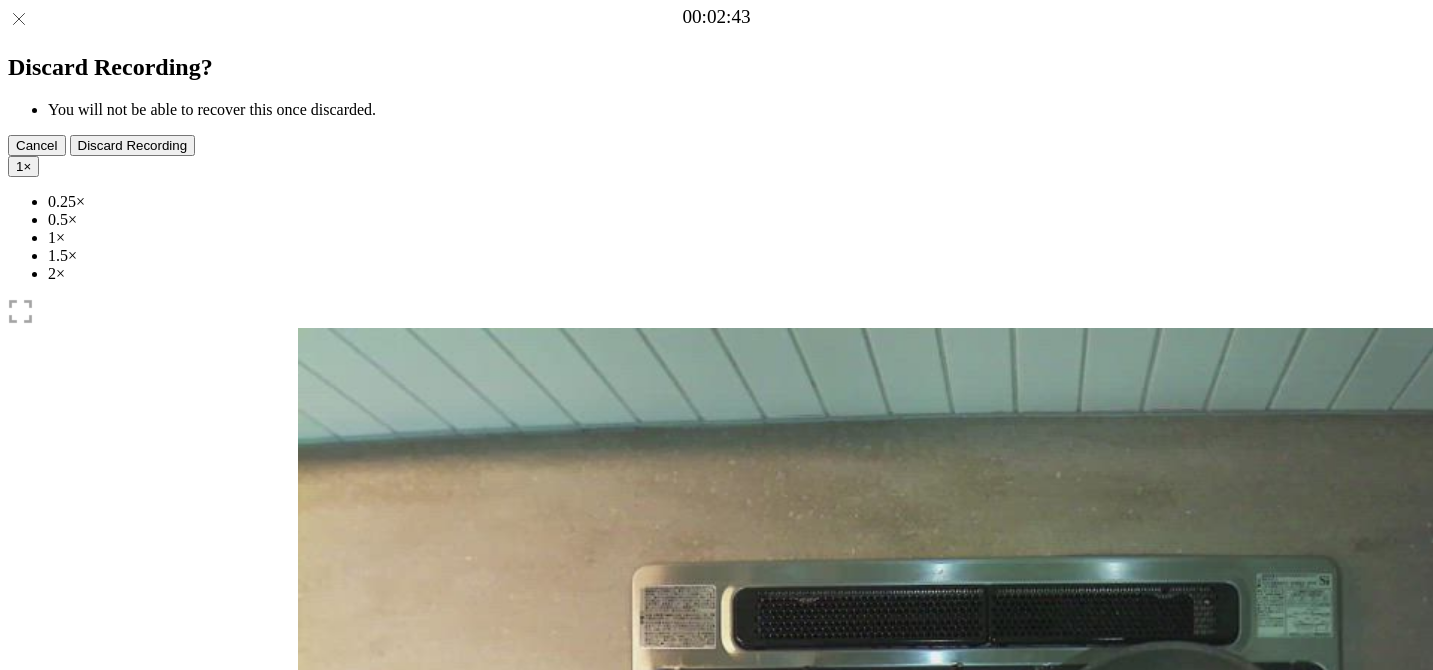 click at bounding box center [410, 1041] 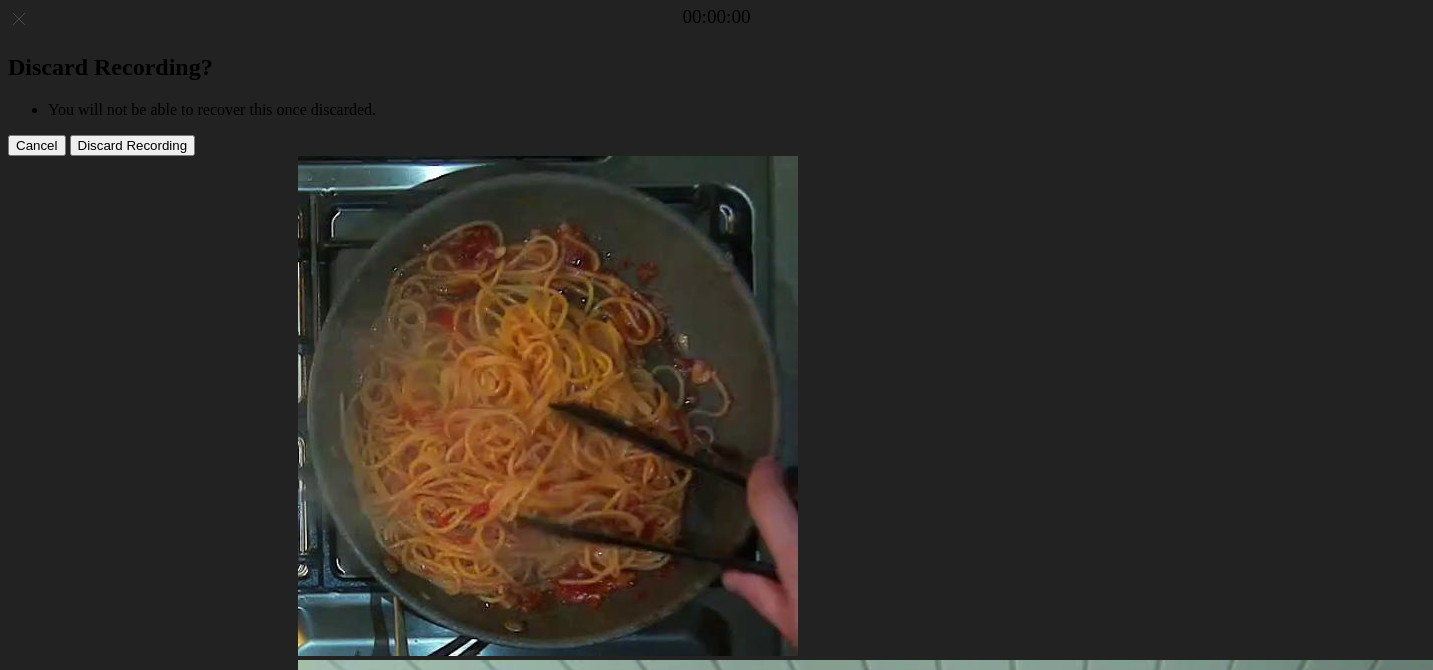 scroll, scrollTop: 0, scrollLeft: 0, axis: both 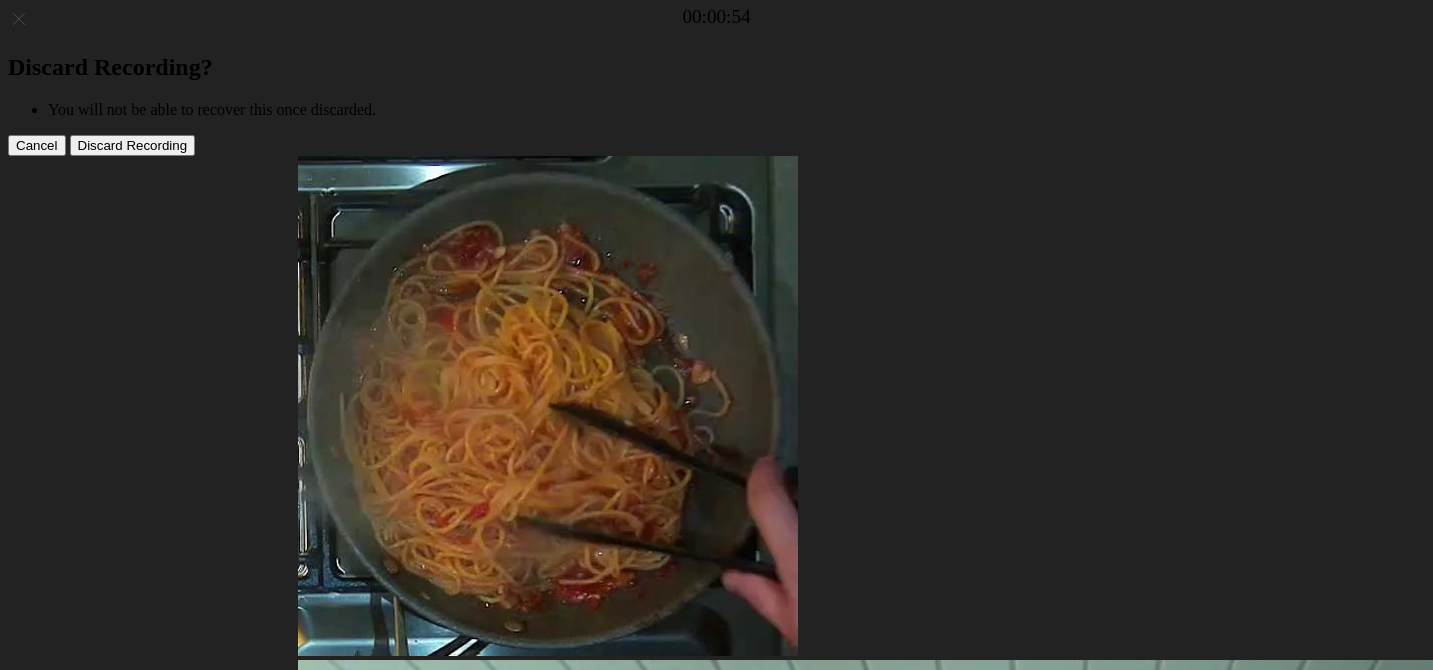 click at bounding box center [408, 1575] 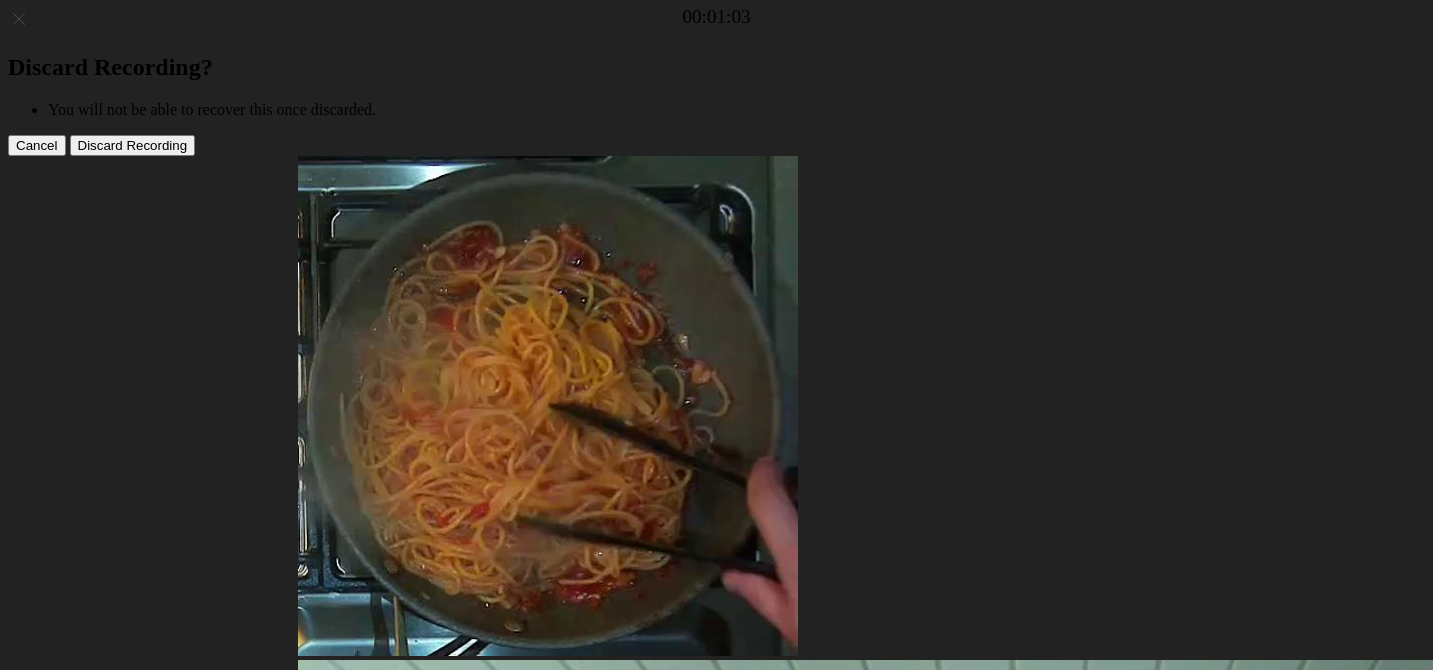click at bounding box center [334, 1576] 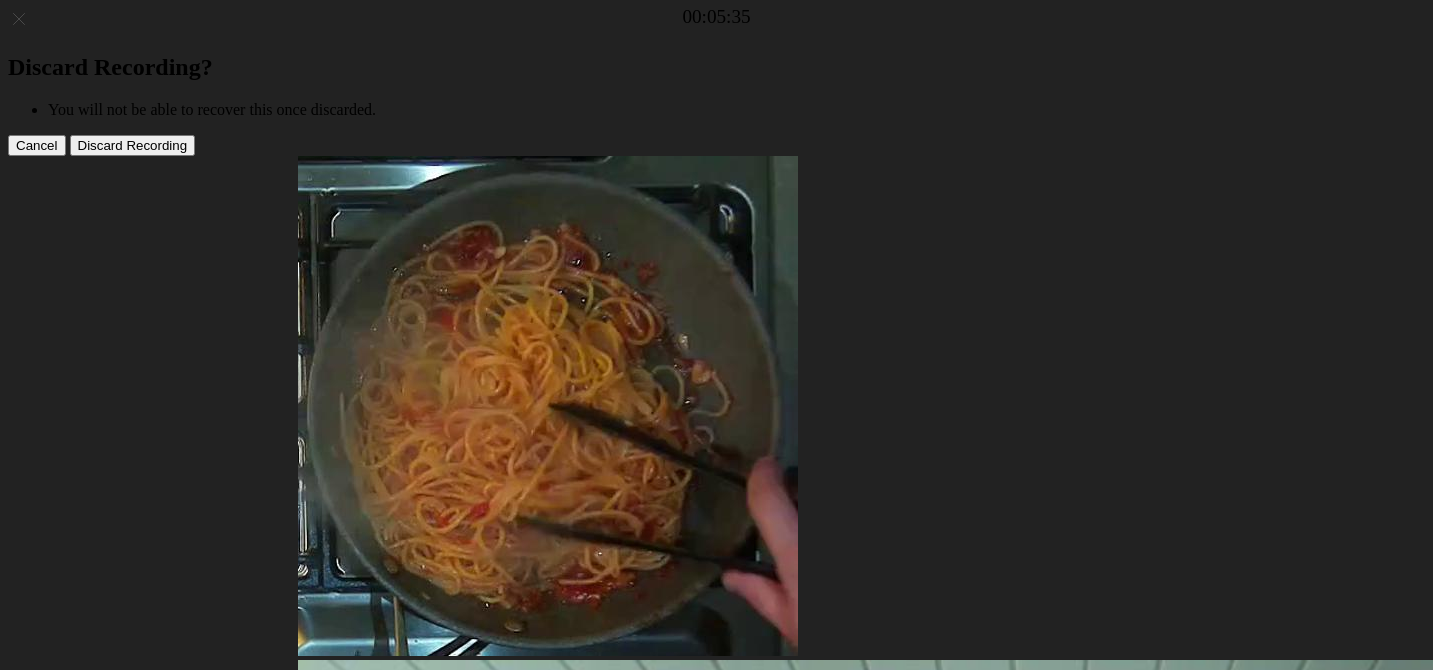 click at bounding box center [408, 1575] 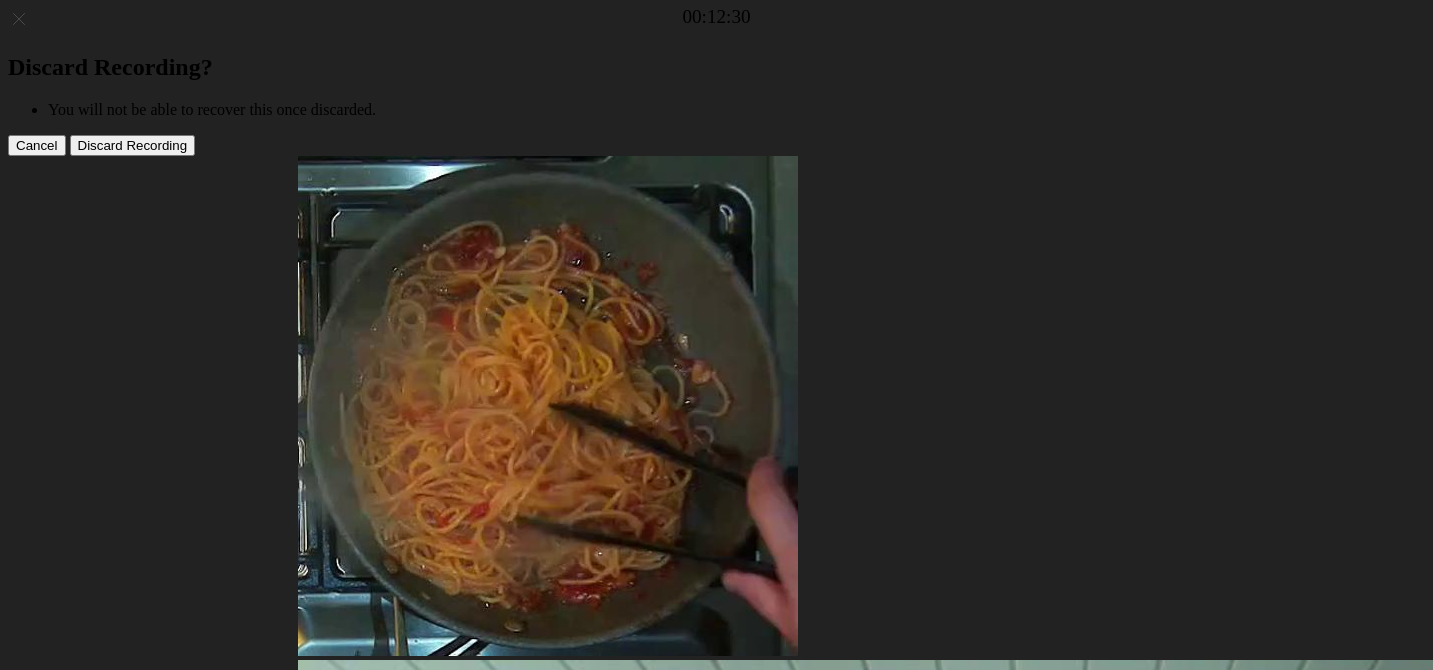click at bounding box center [404, 1576] 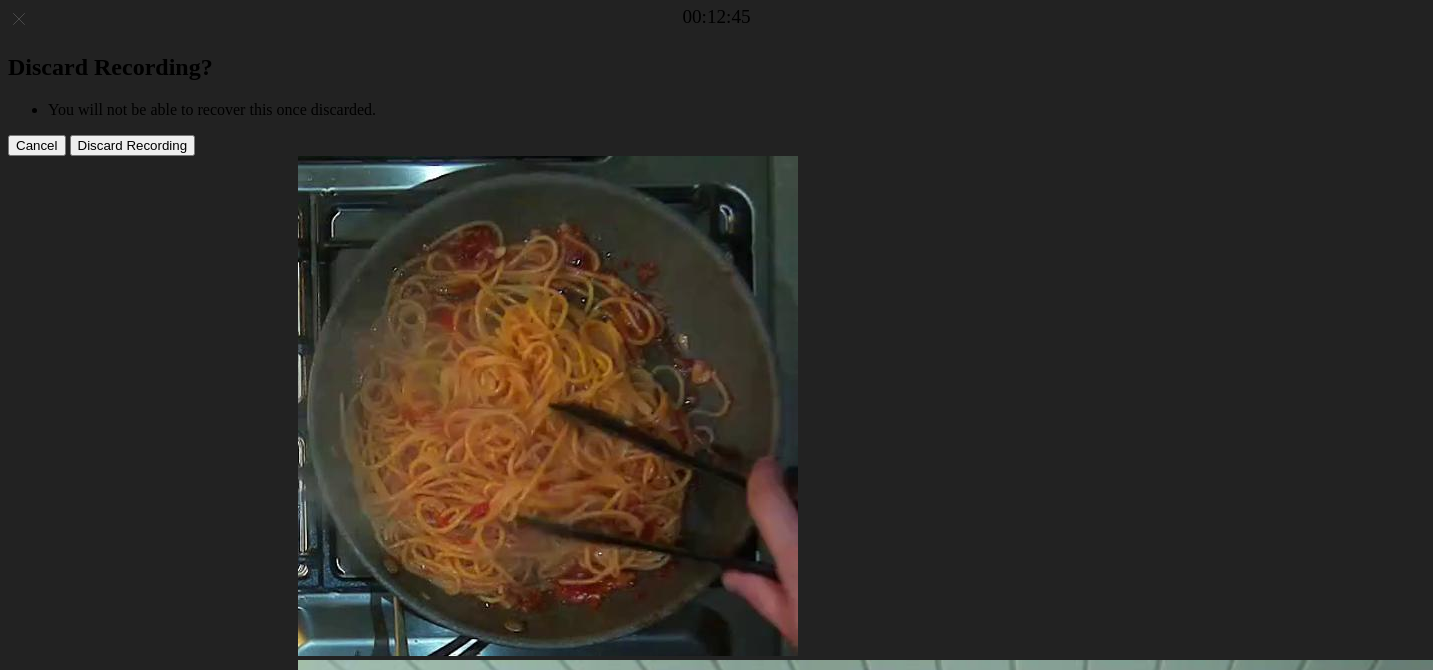 click at bounding box center (334, 1576) 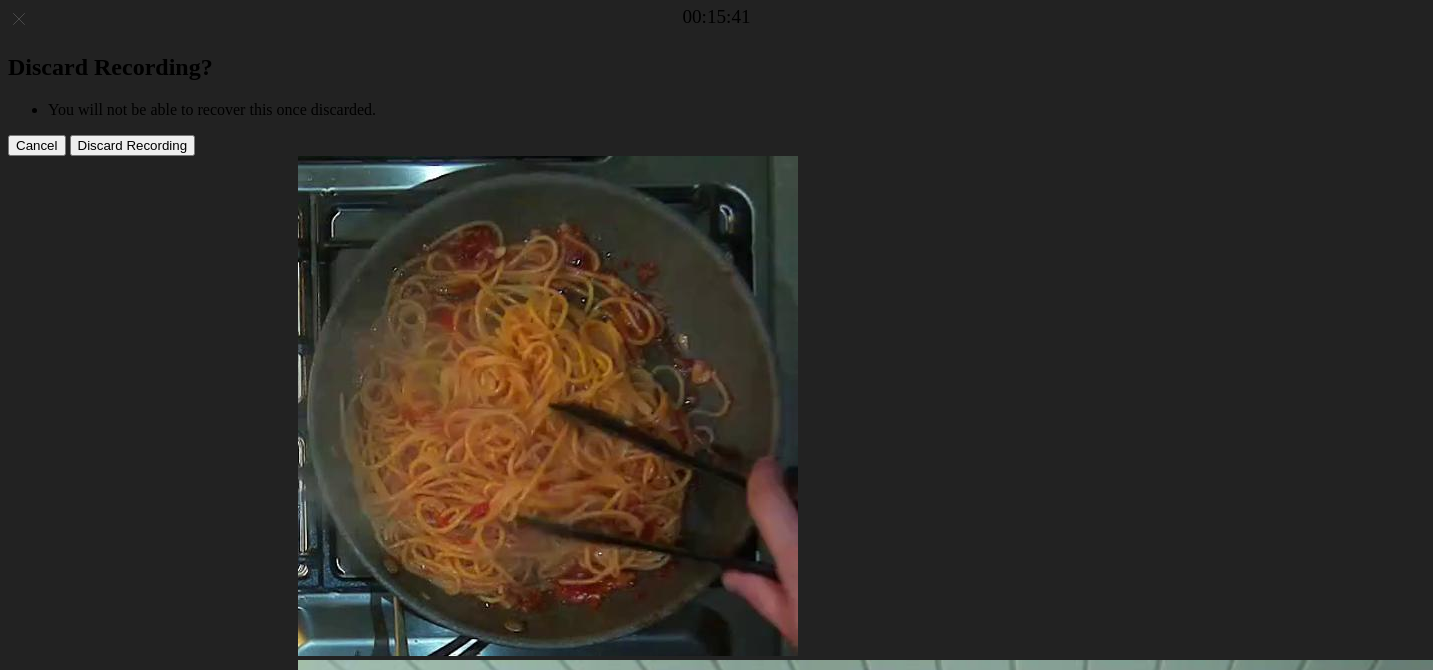 click at bounding box center [408, 1575] 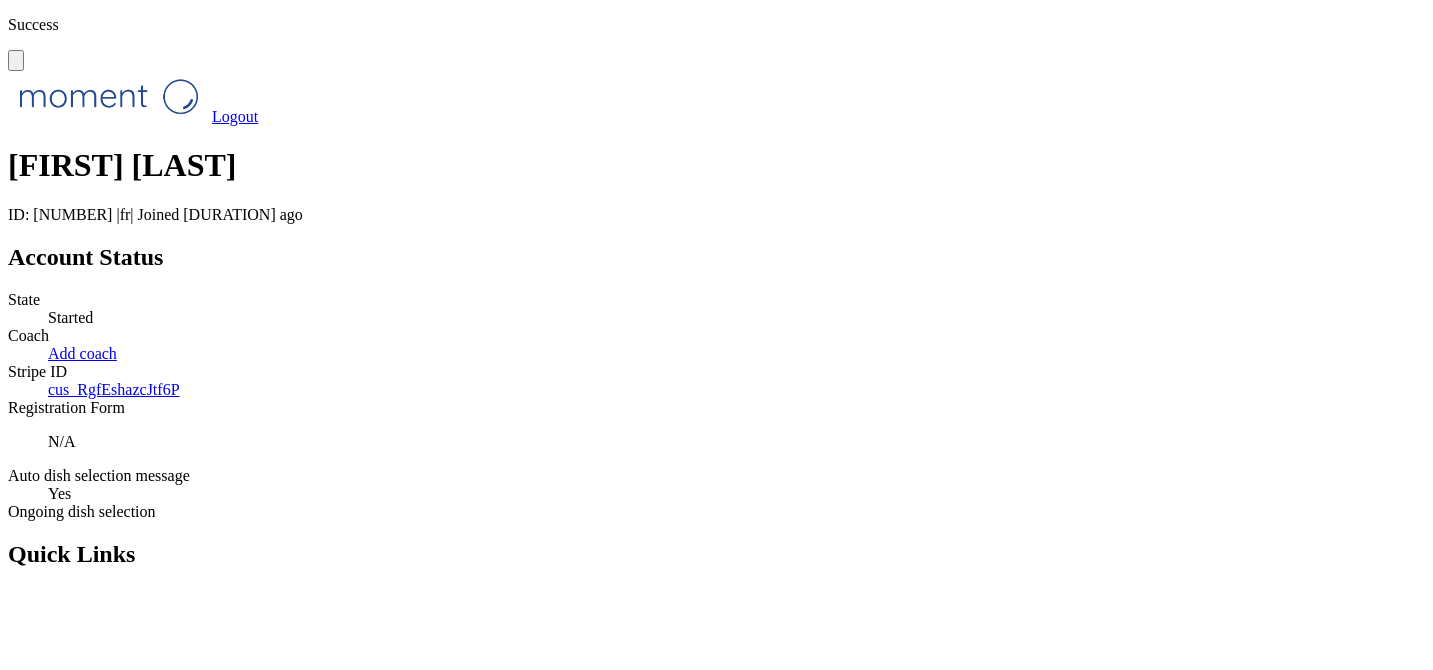 scroll, scrollTop: 3085, scrollLeft: 0, axis: vertical 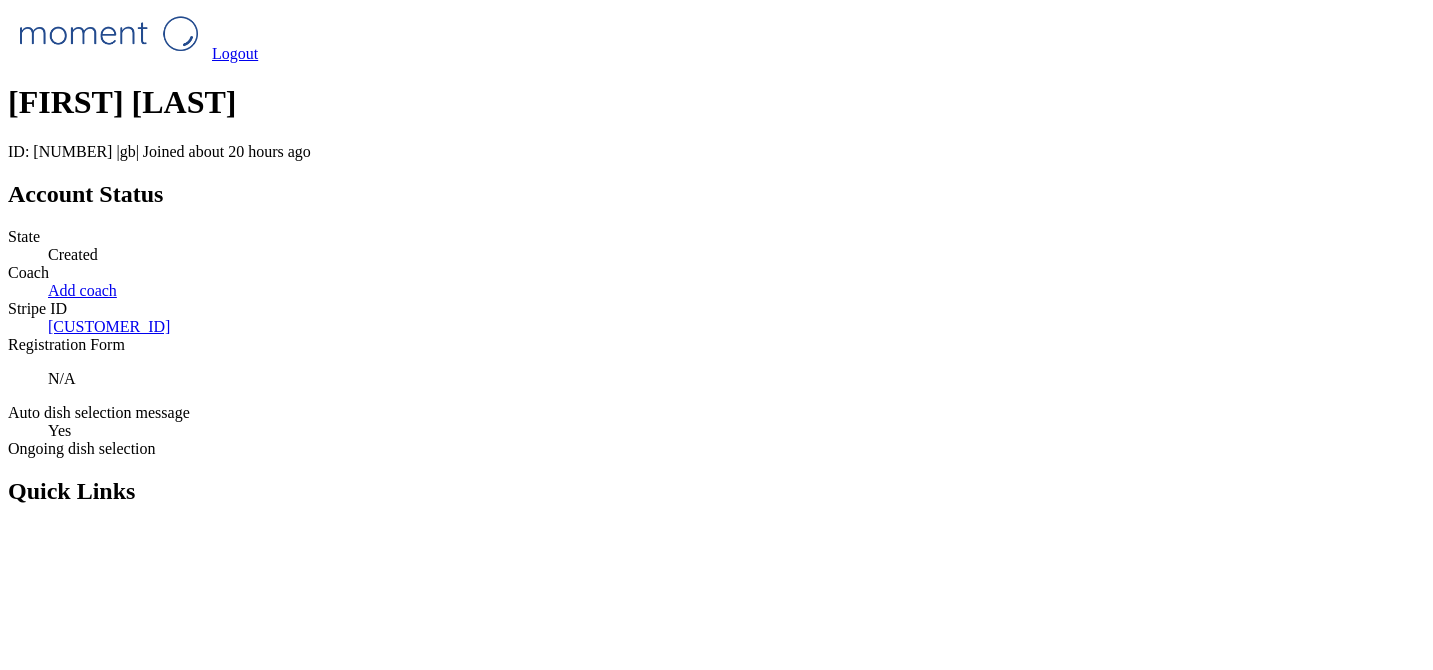 click on "Chat" at bounding box center [716, 1244] 